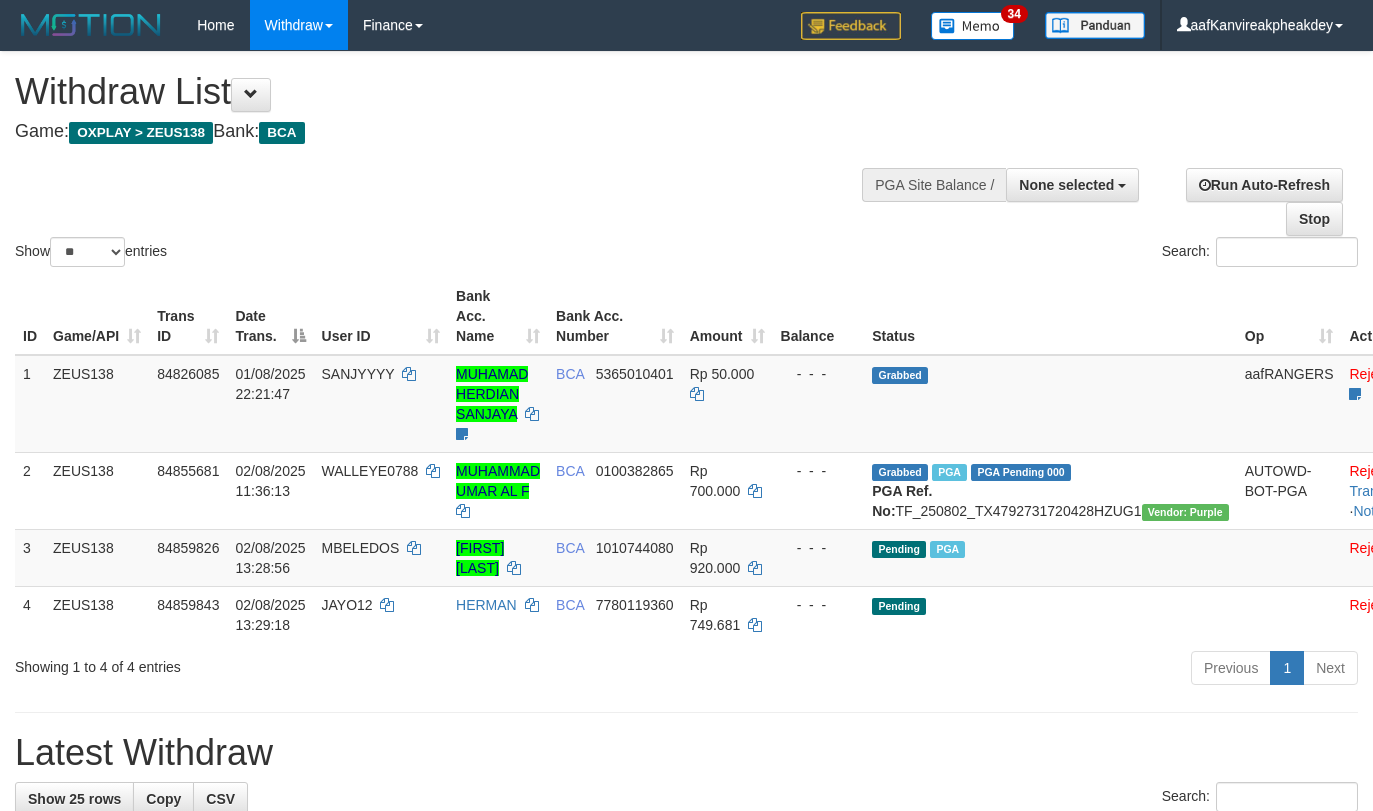 select 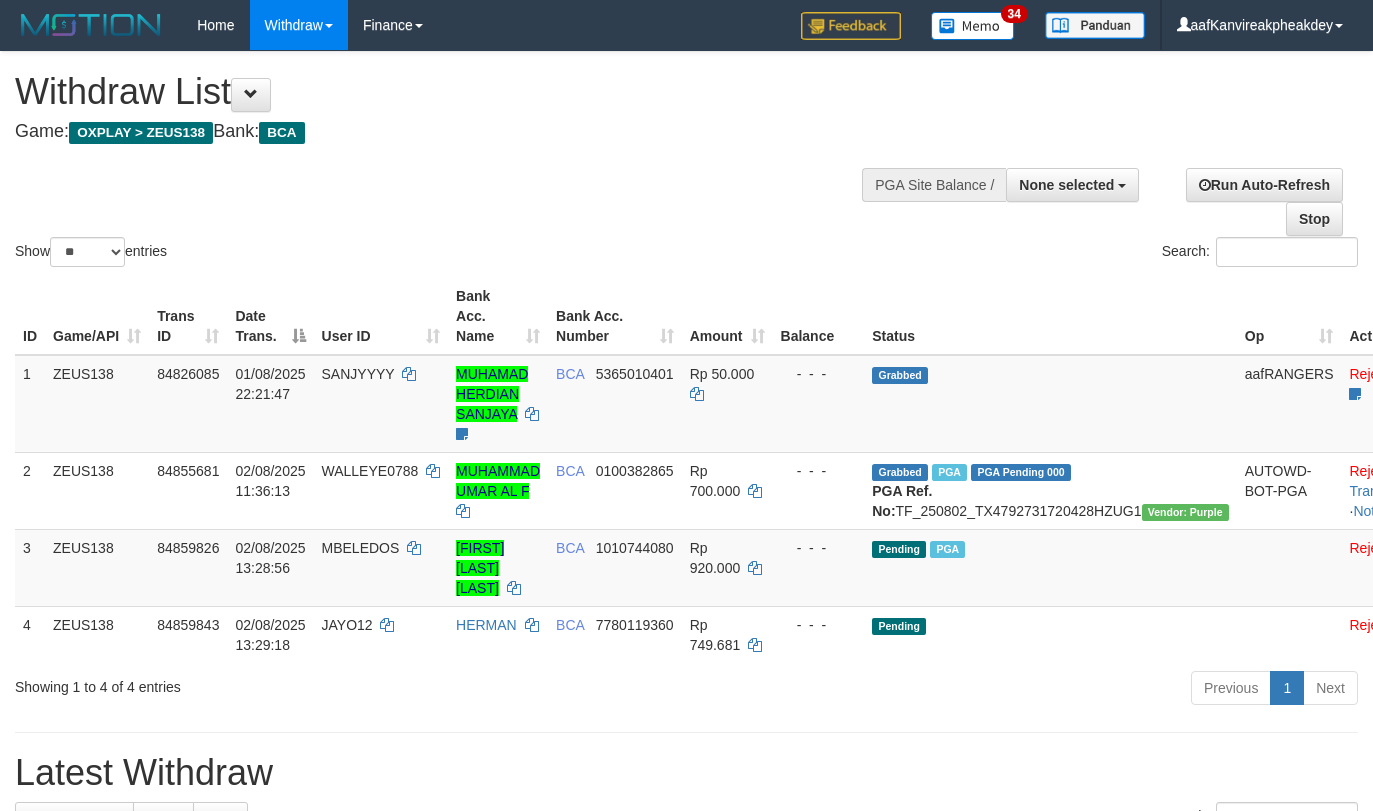 select 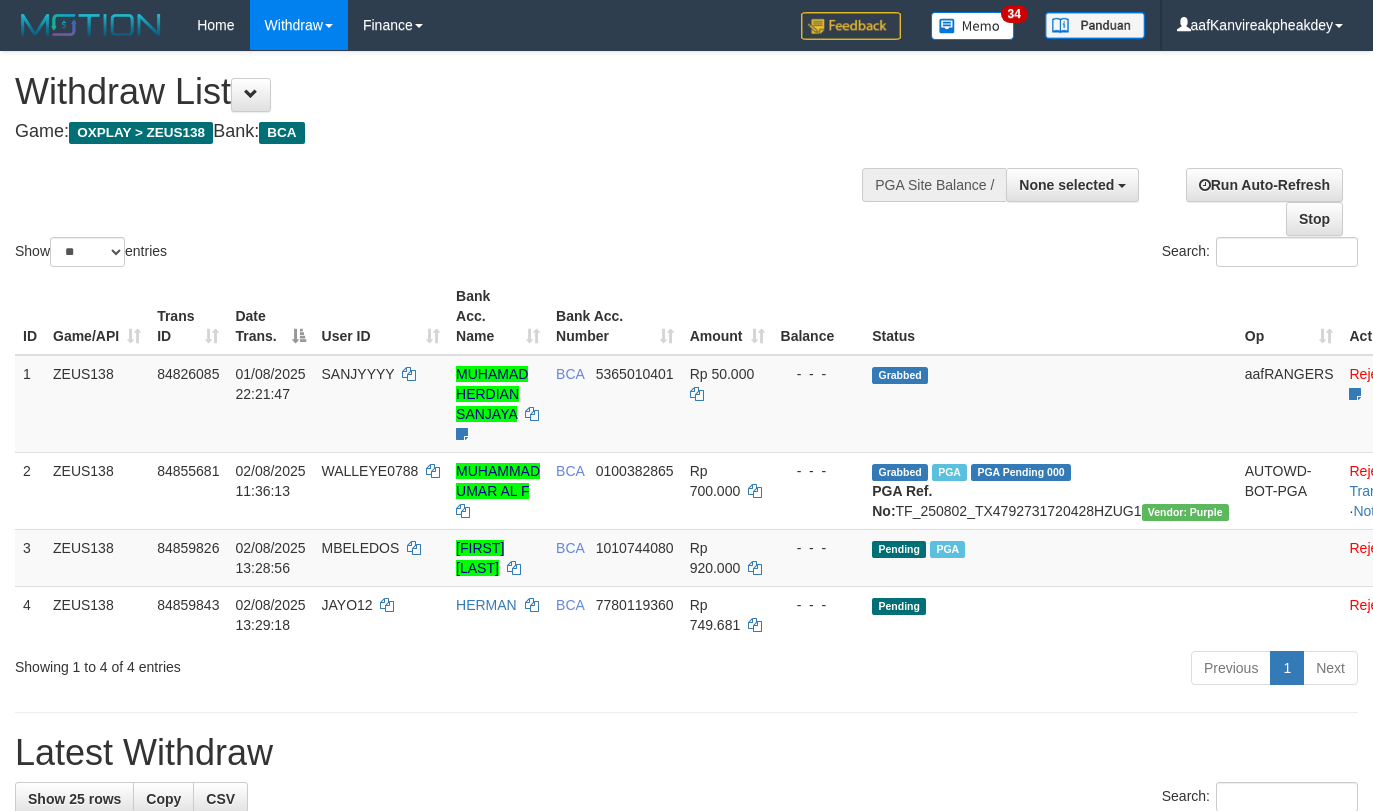 select 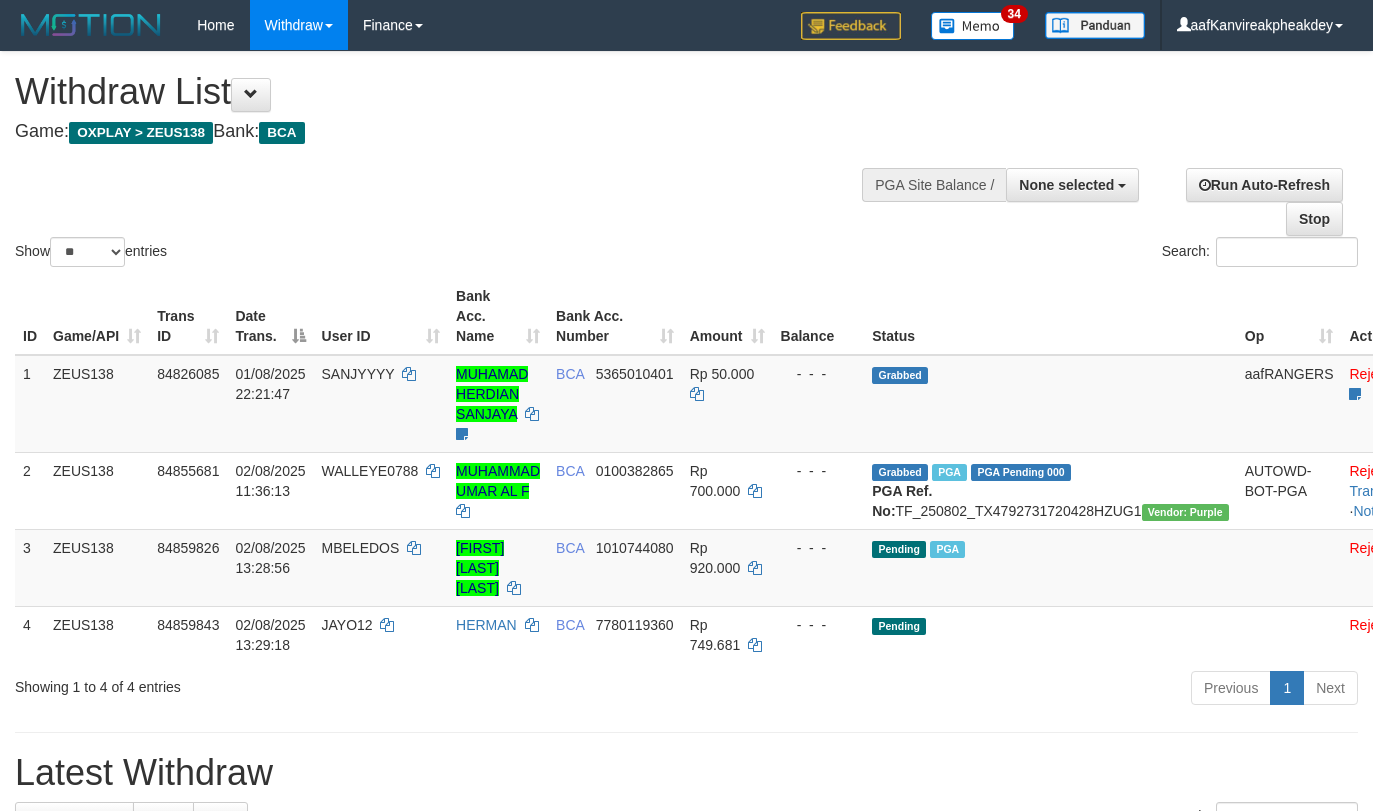select 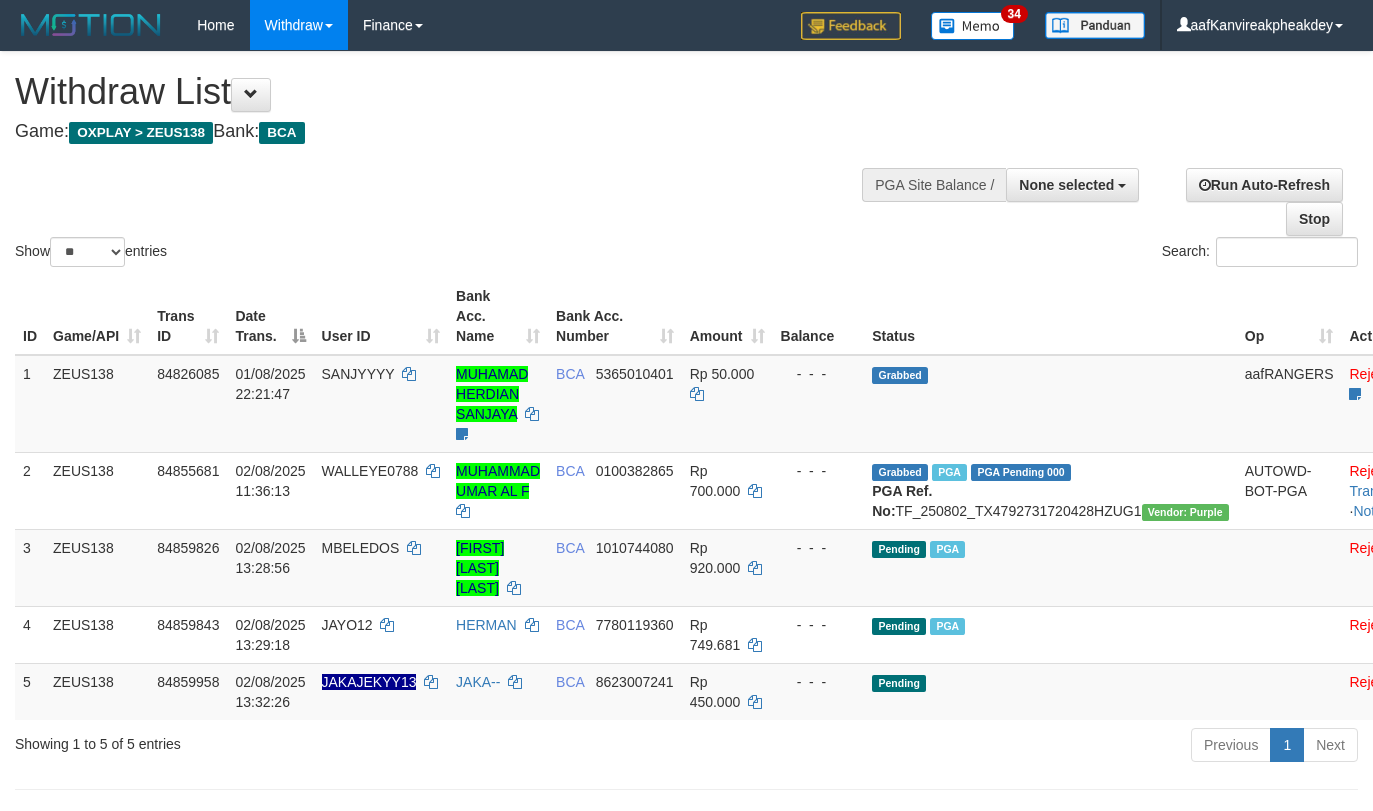 select 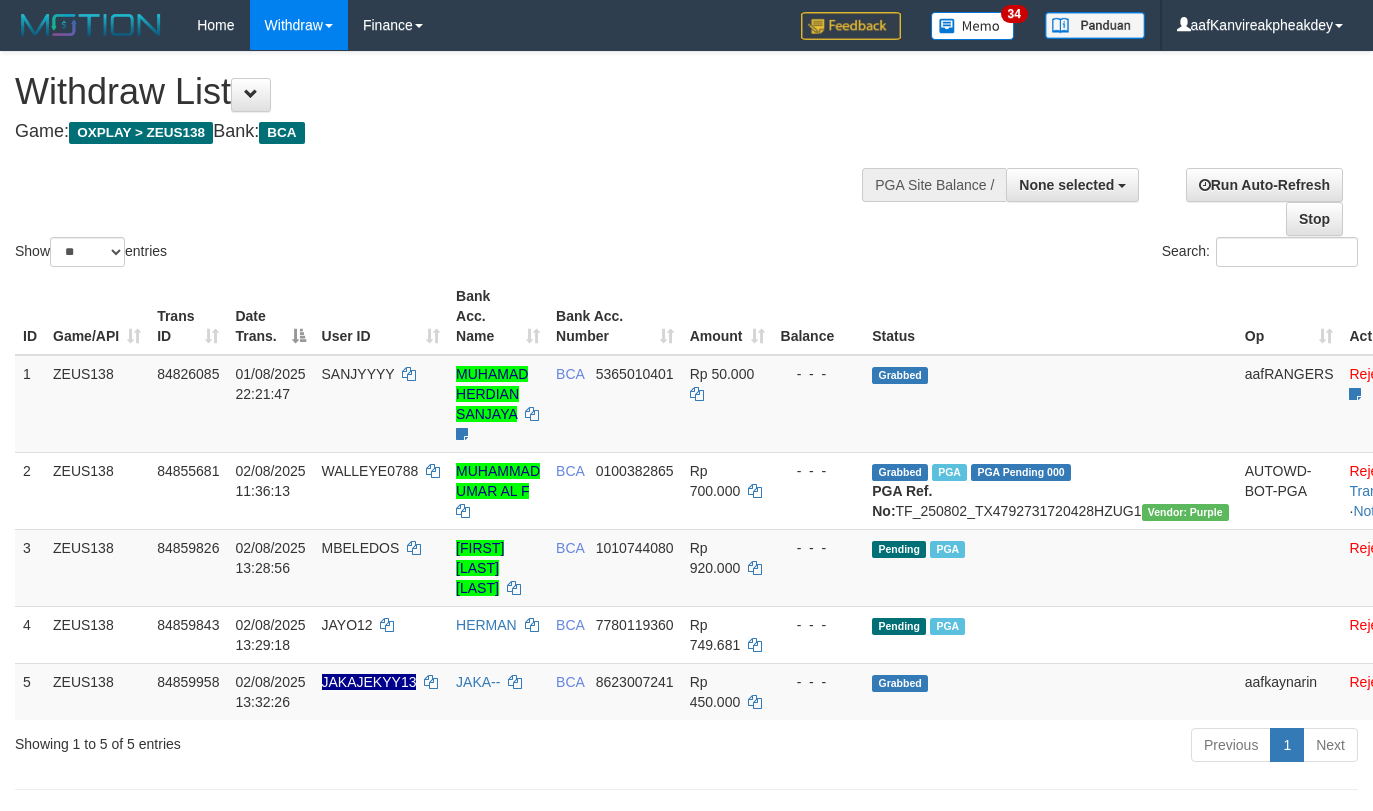 select 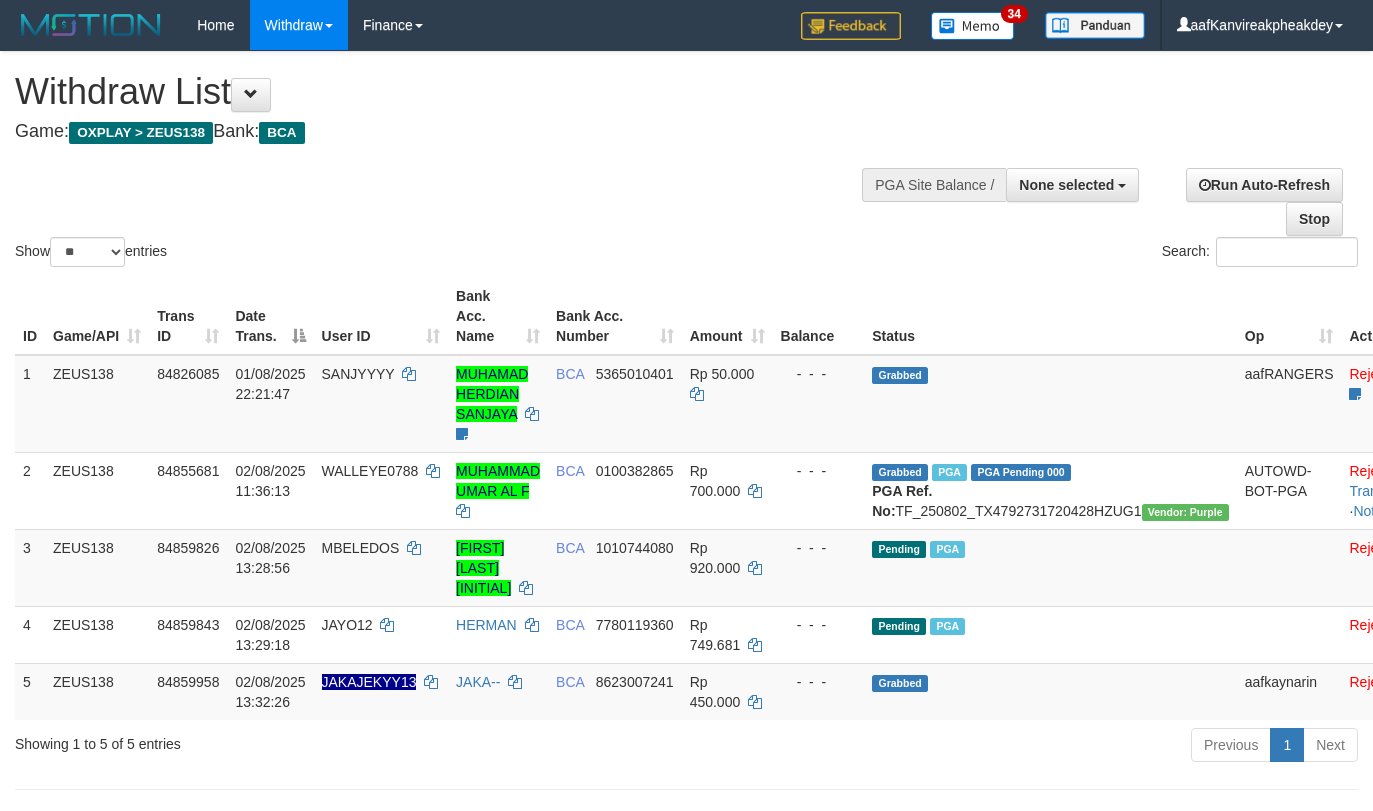 select 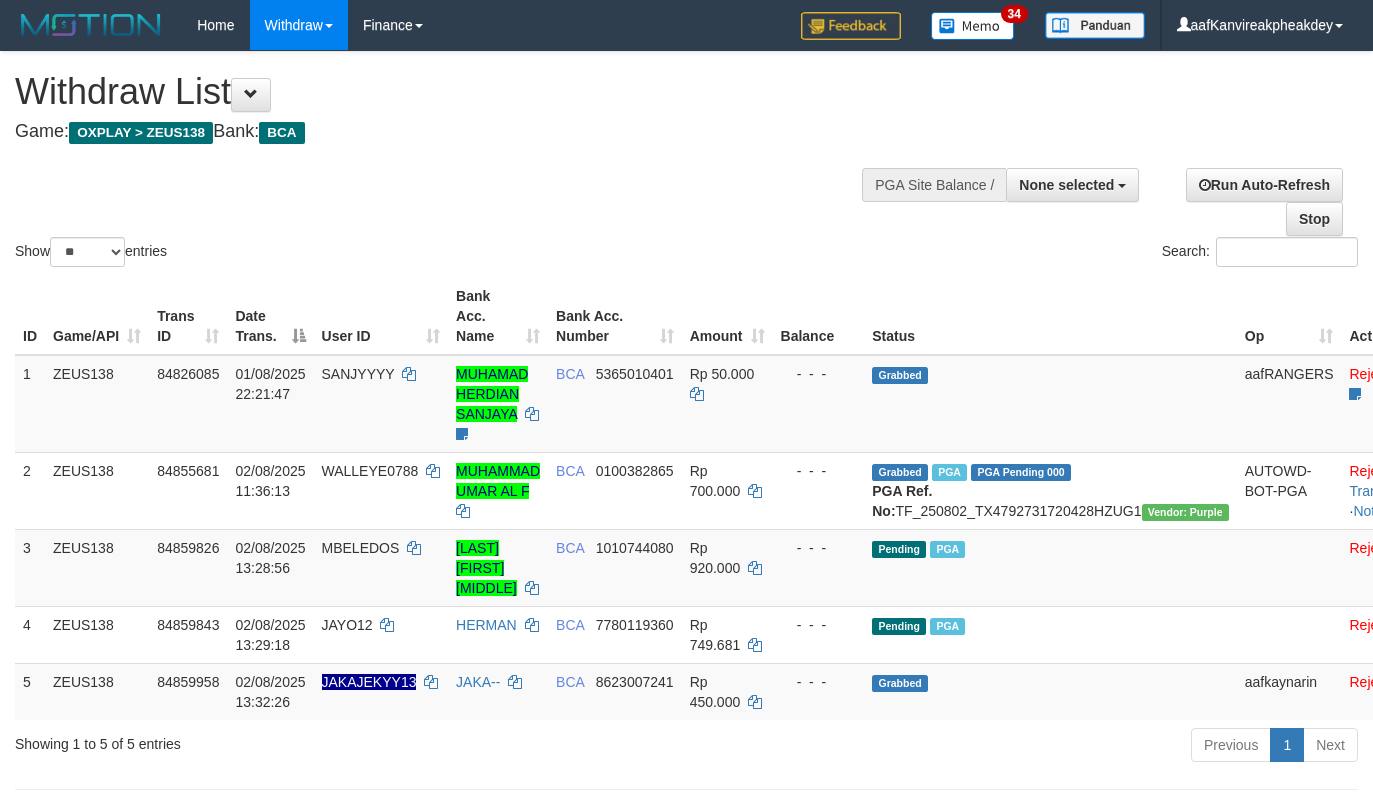 select 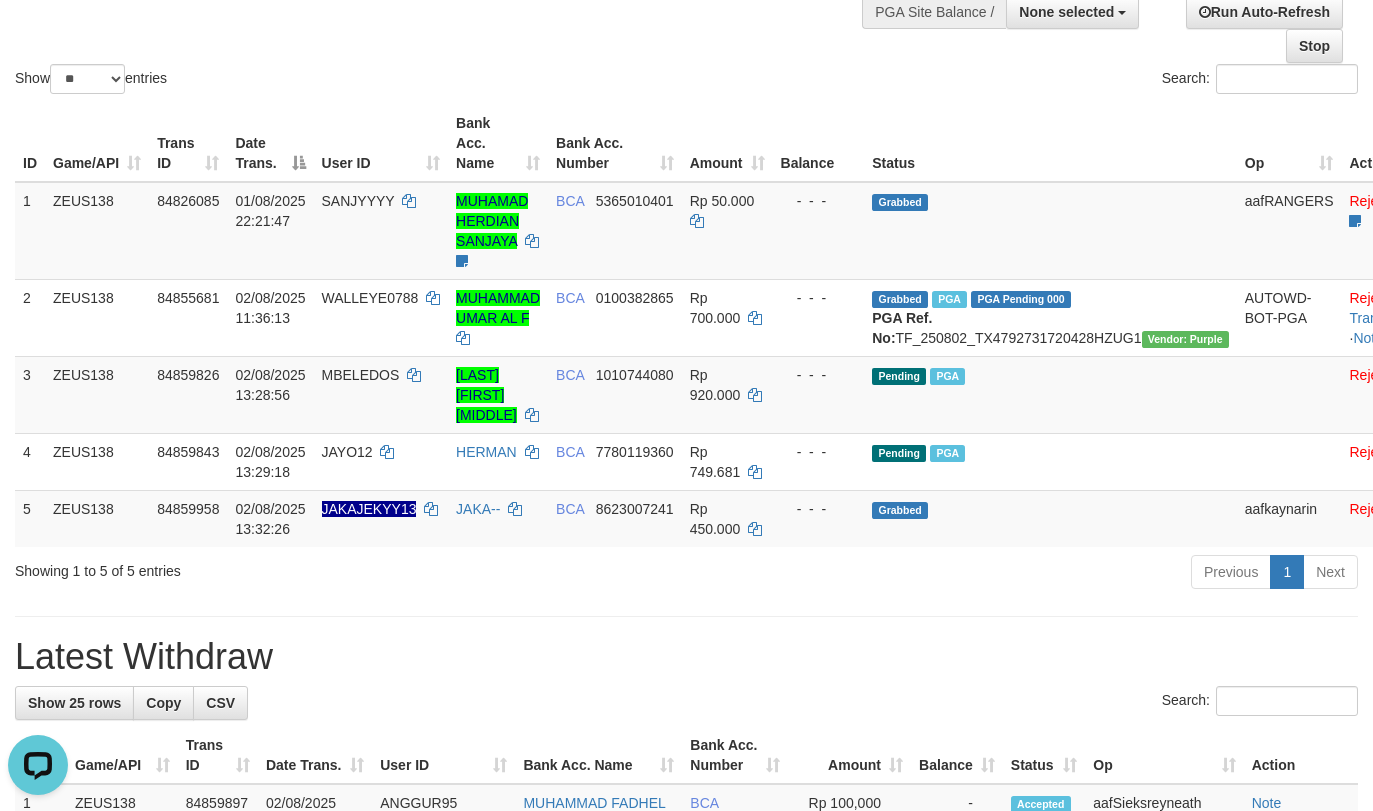 scroll, scrollTop: 0, scrollLeft: 0, axis: both 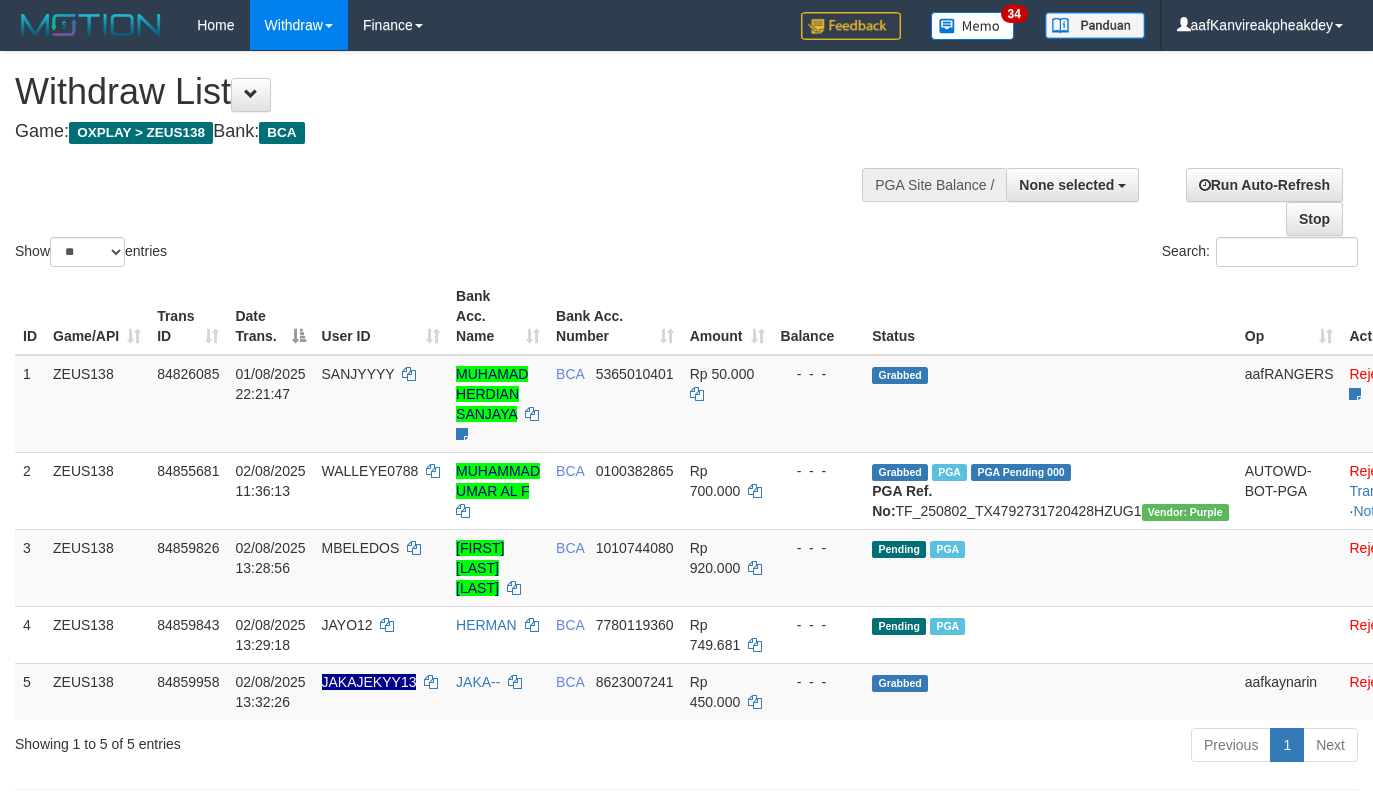 select 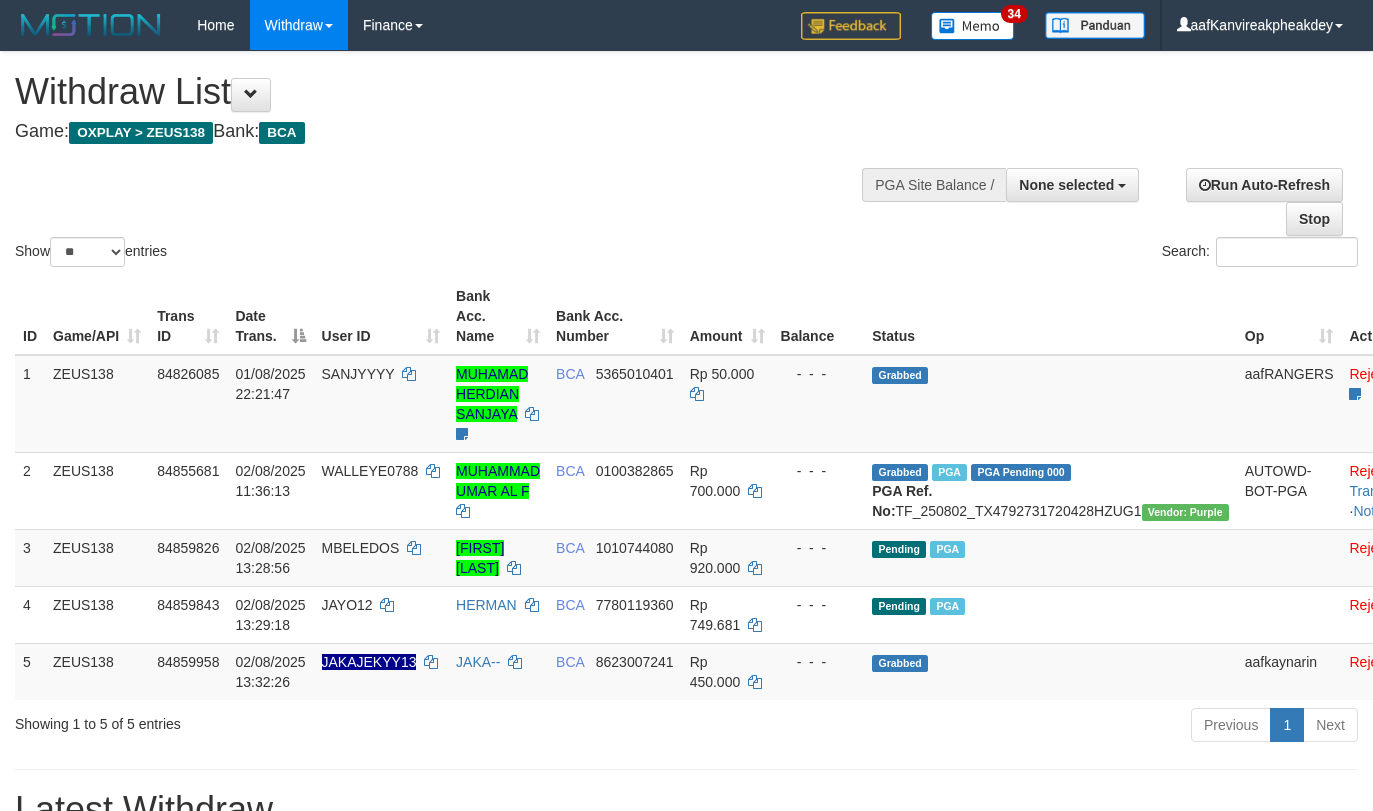 select 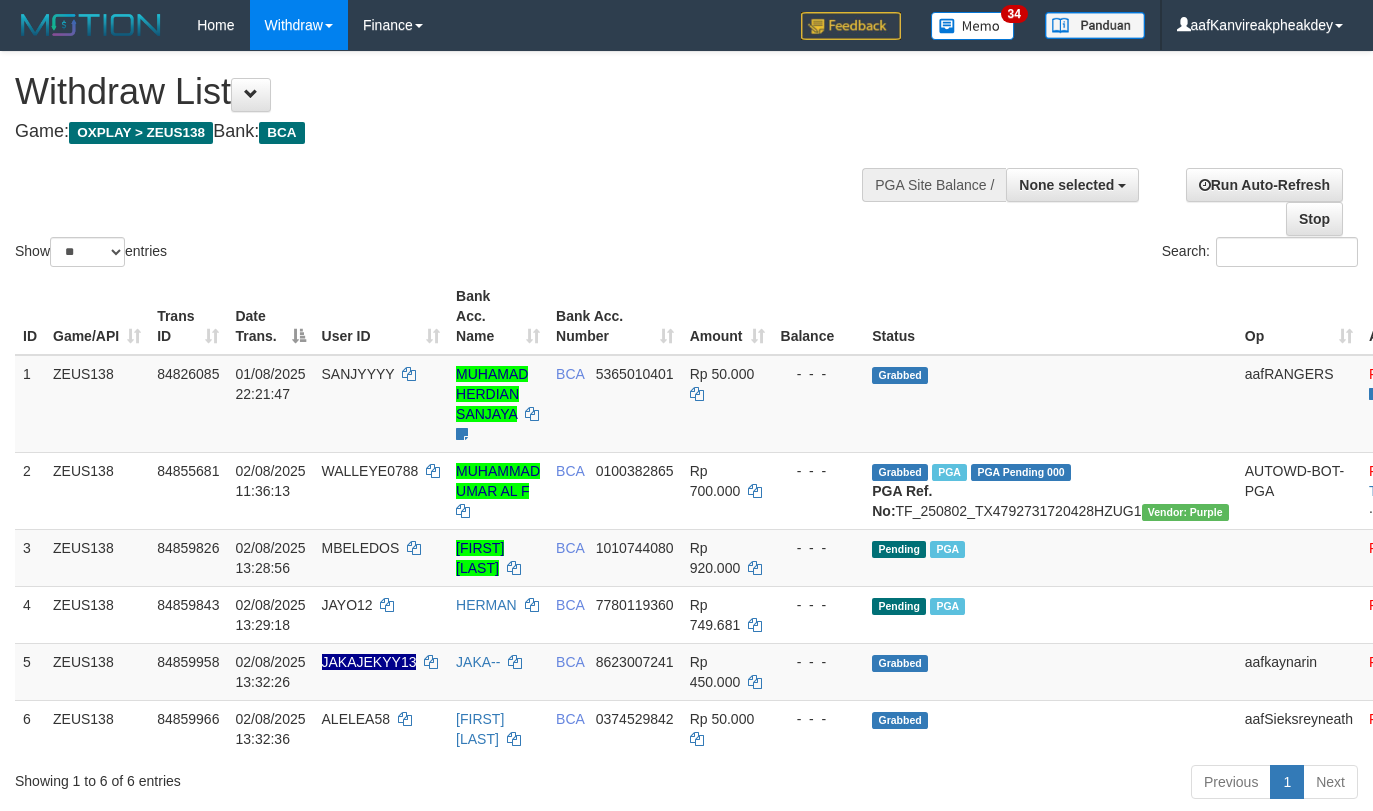 select 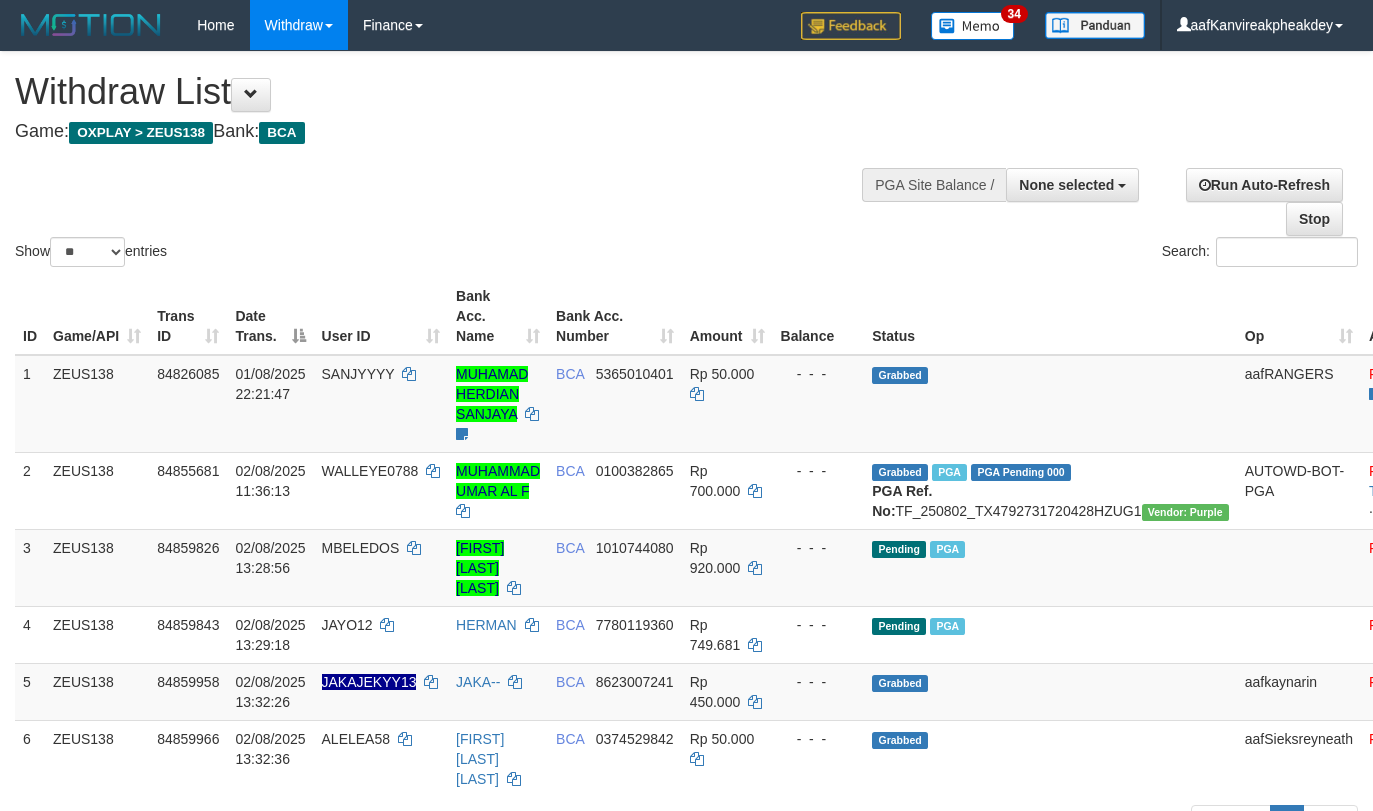 select 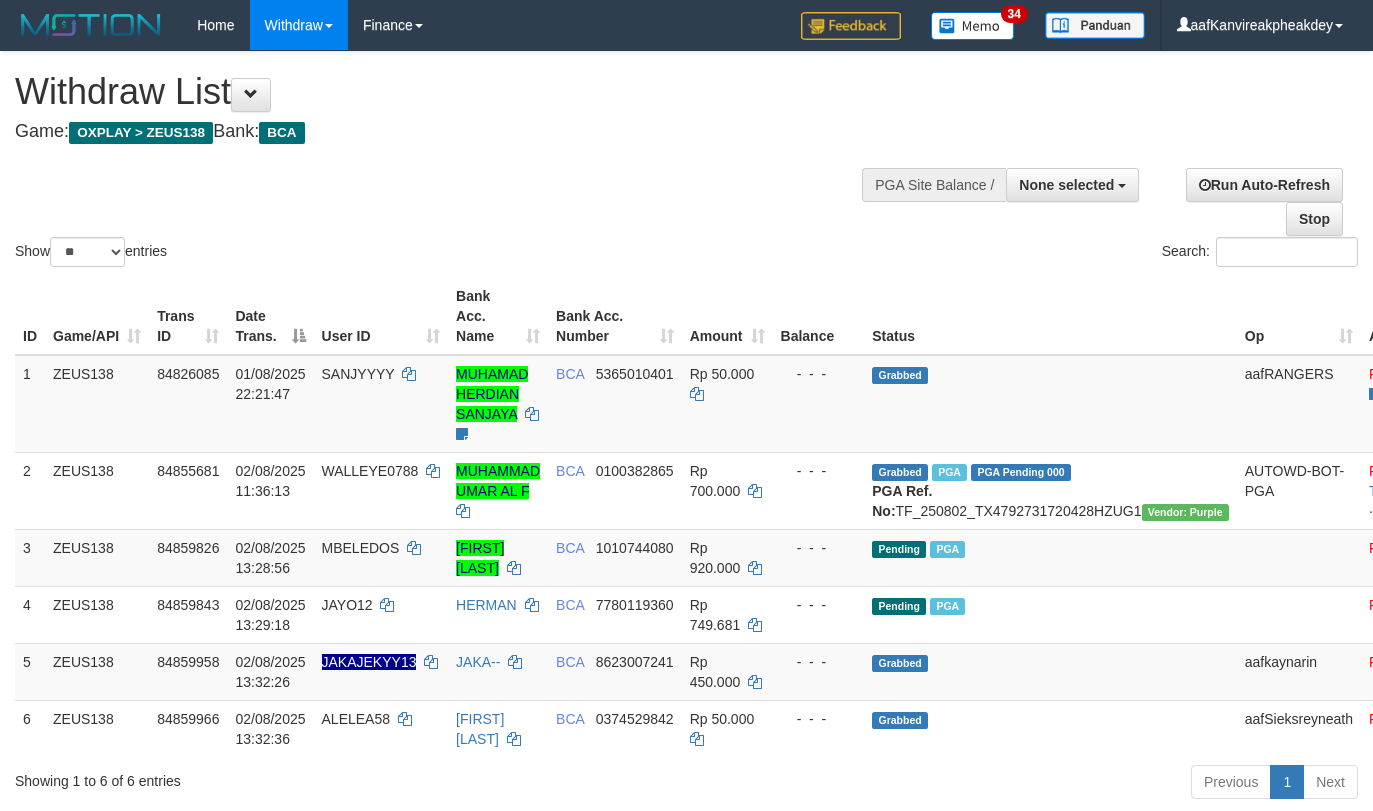 select 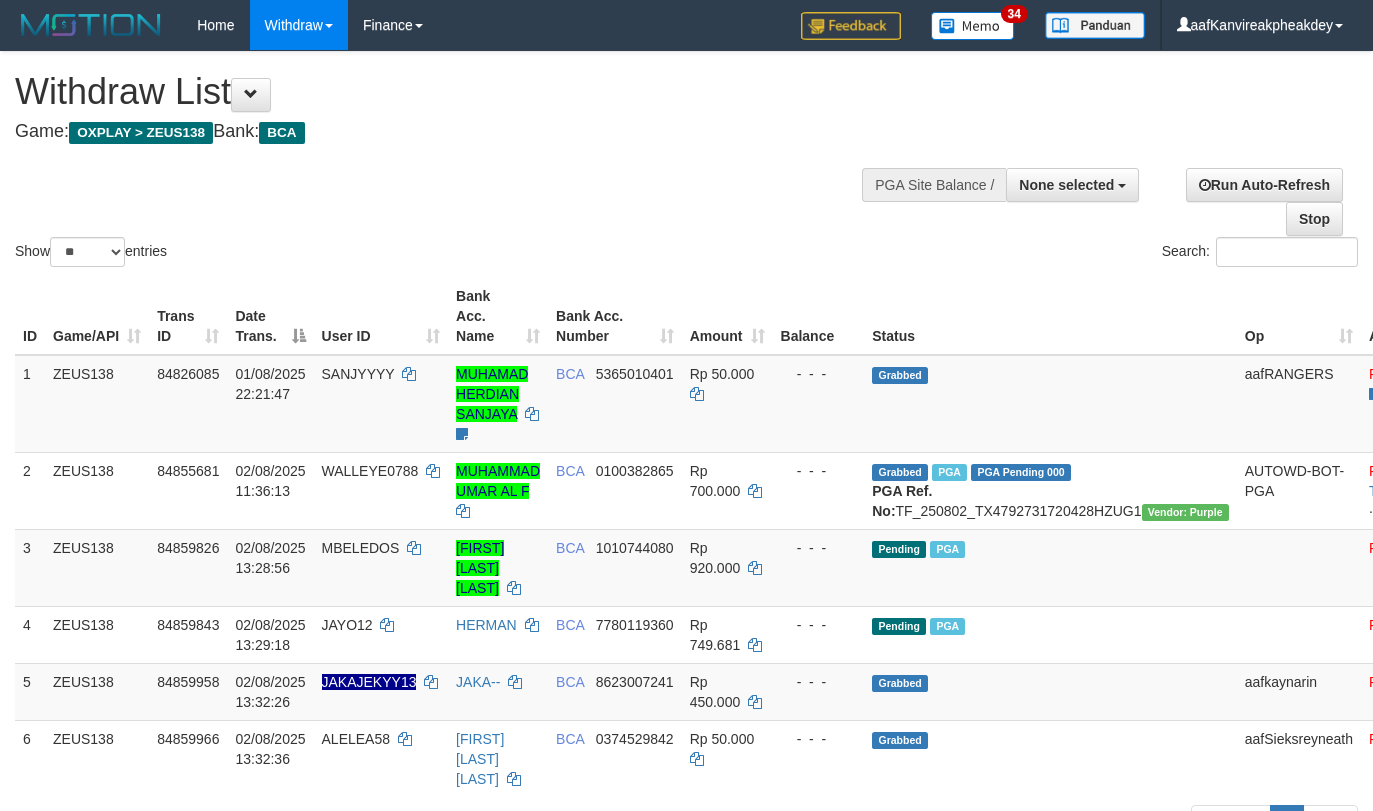 select 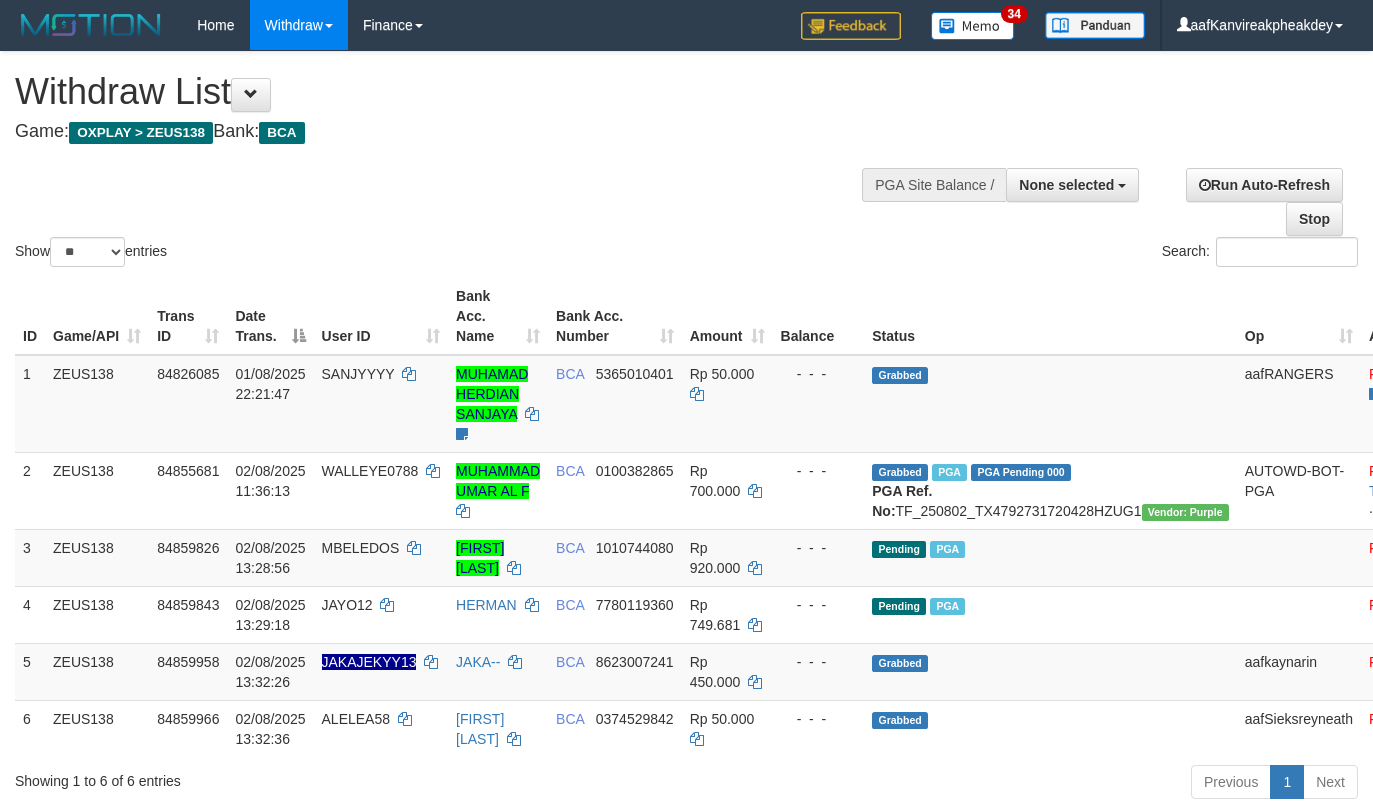 select 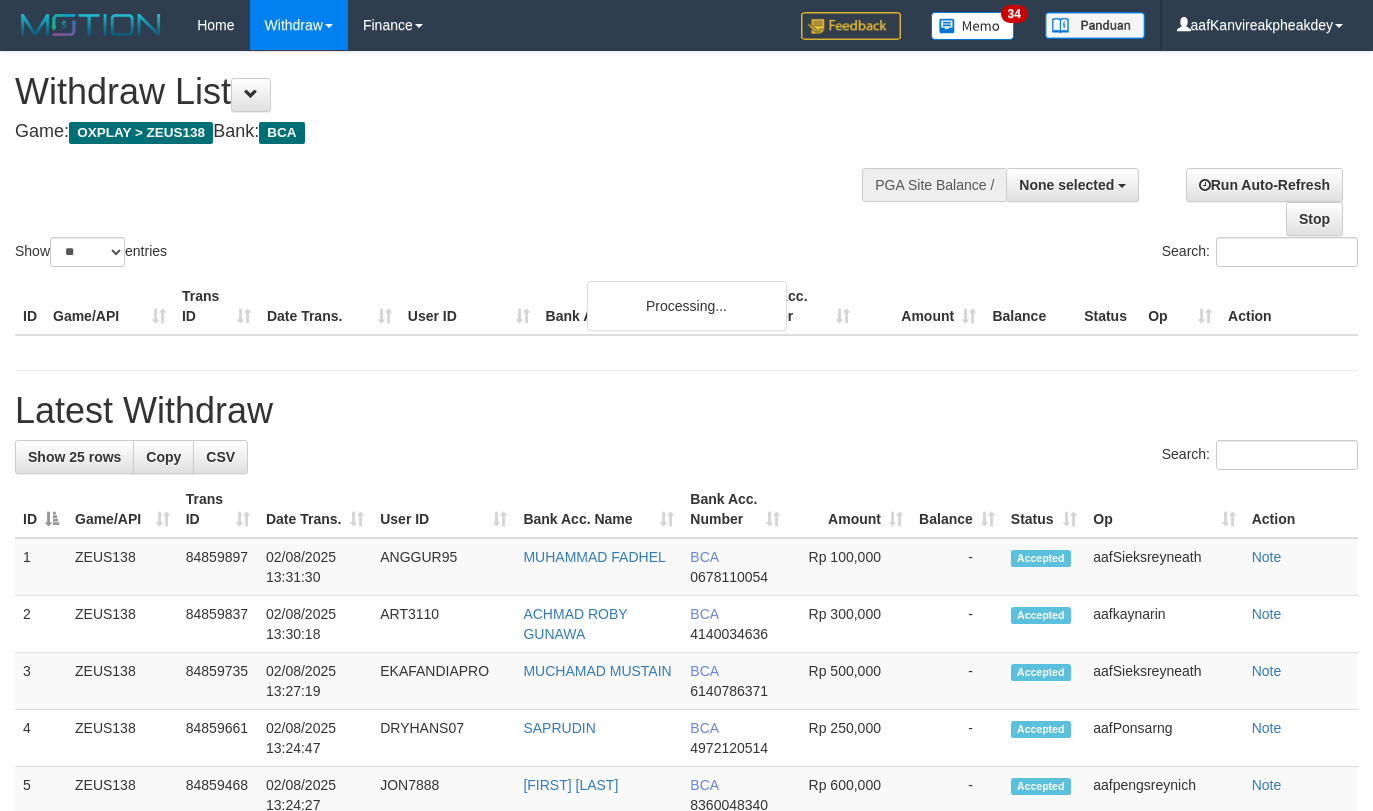 select 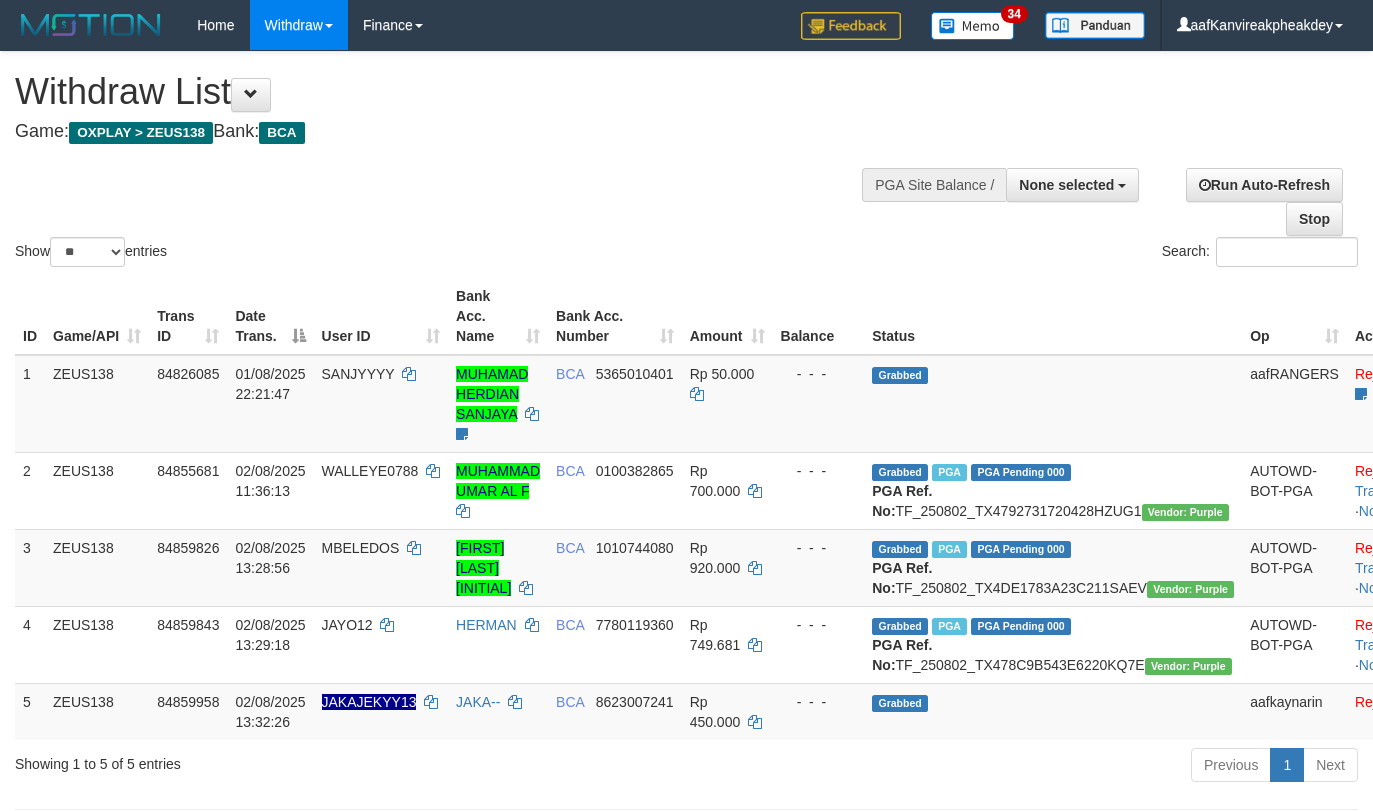 select 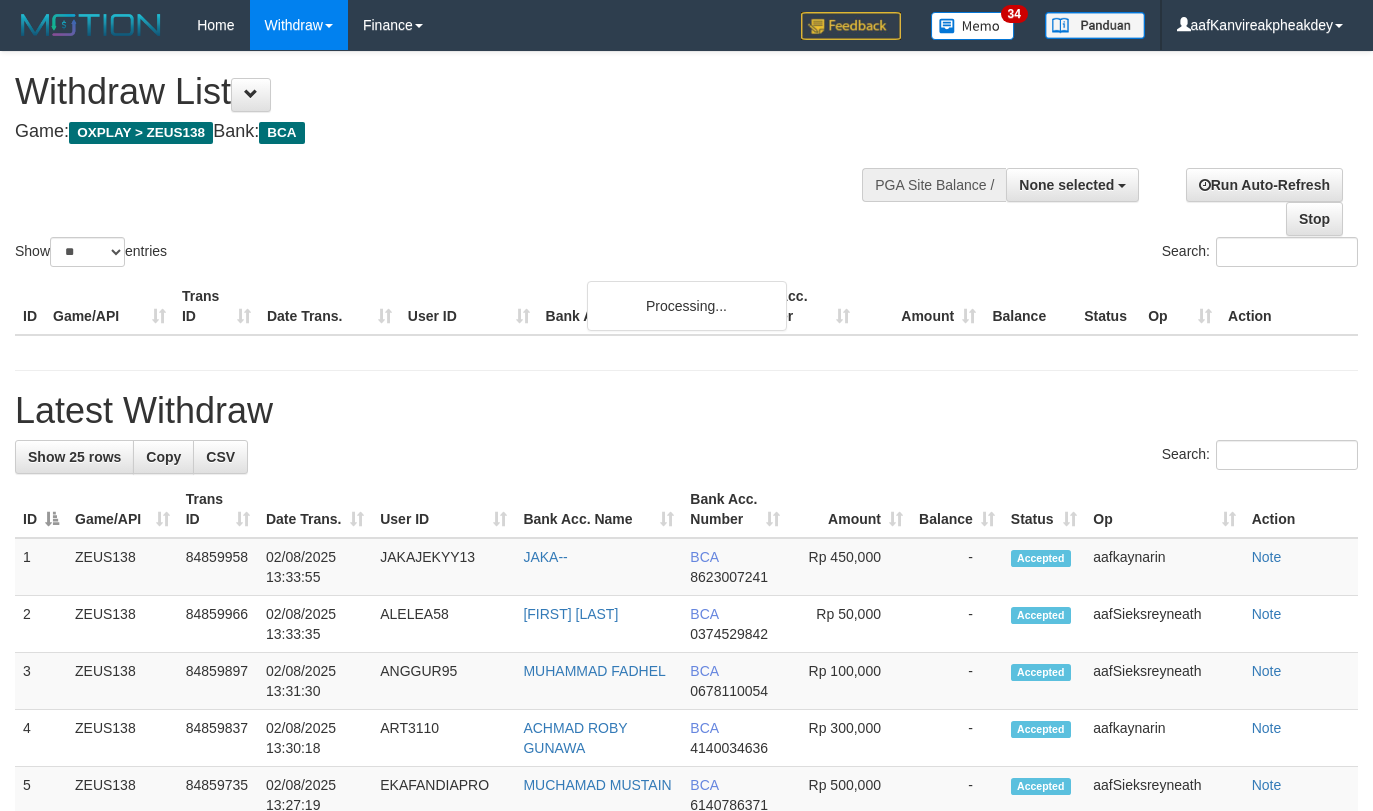 select 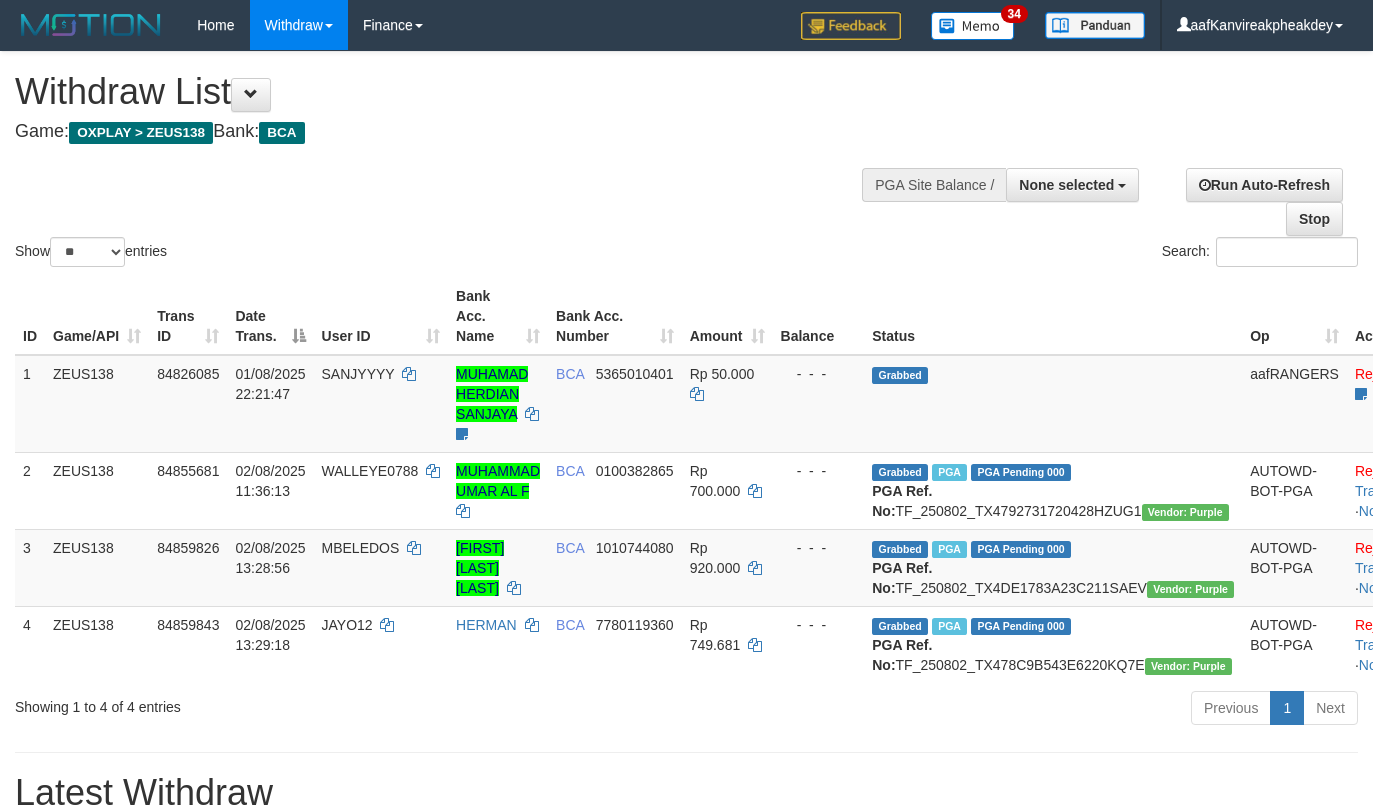 select 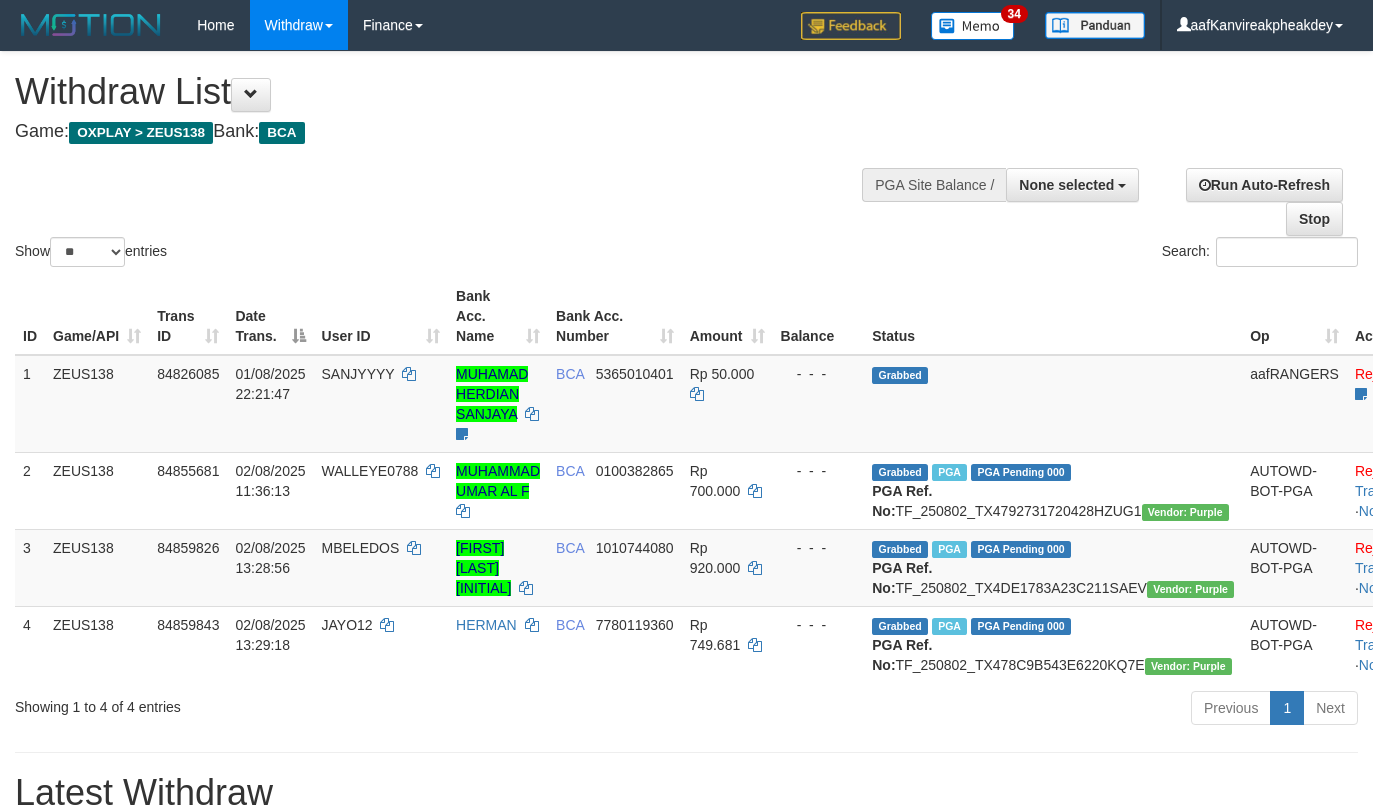 select 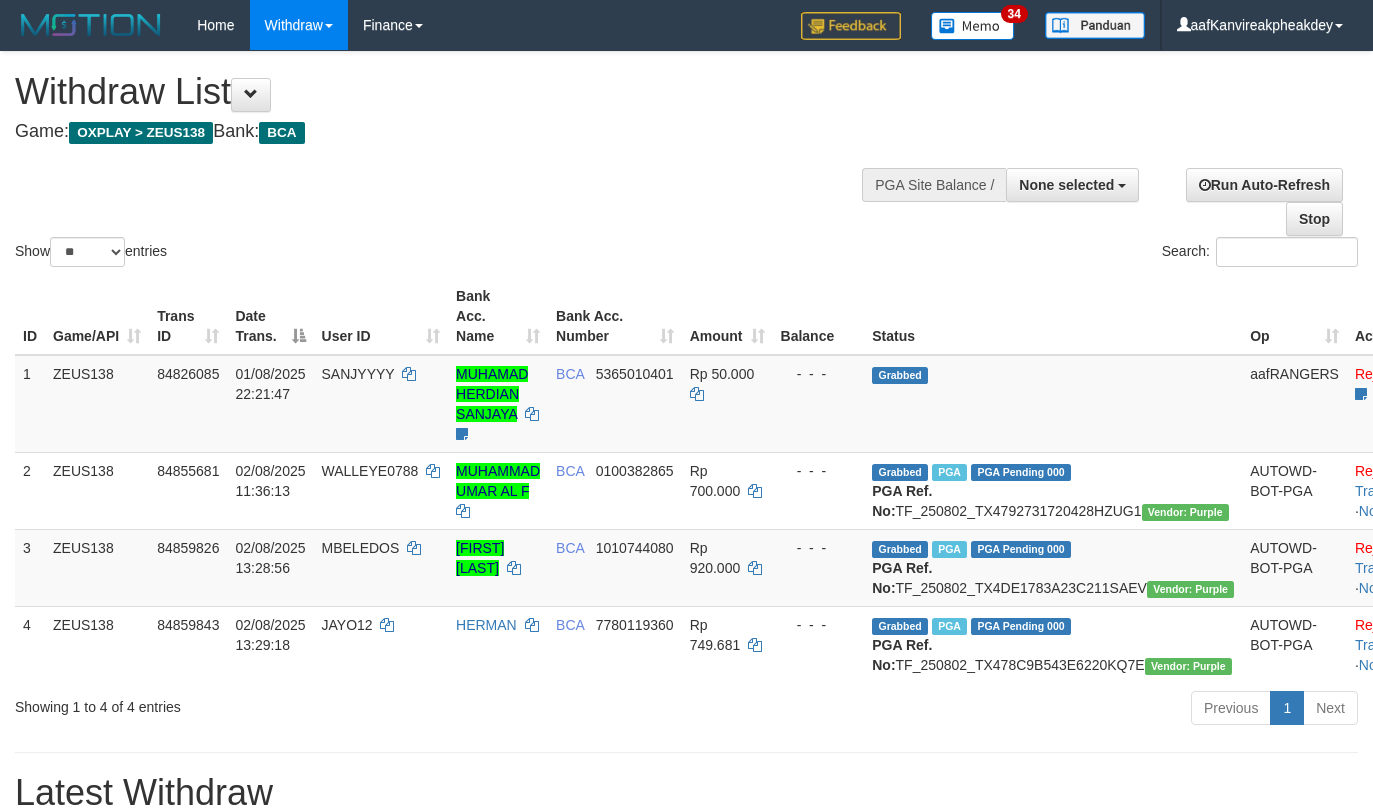 select 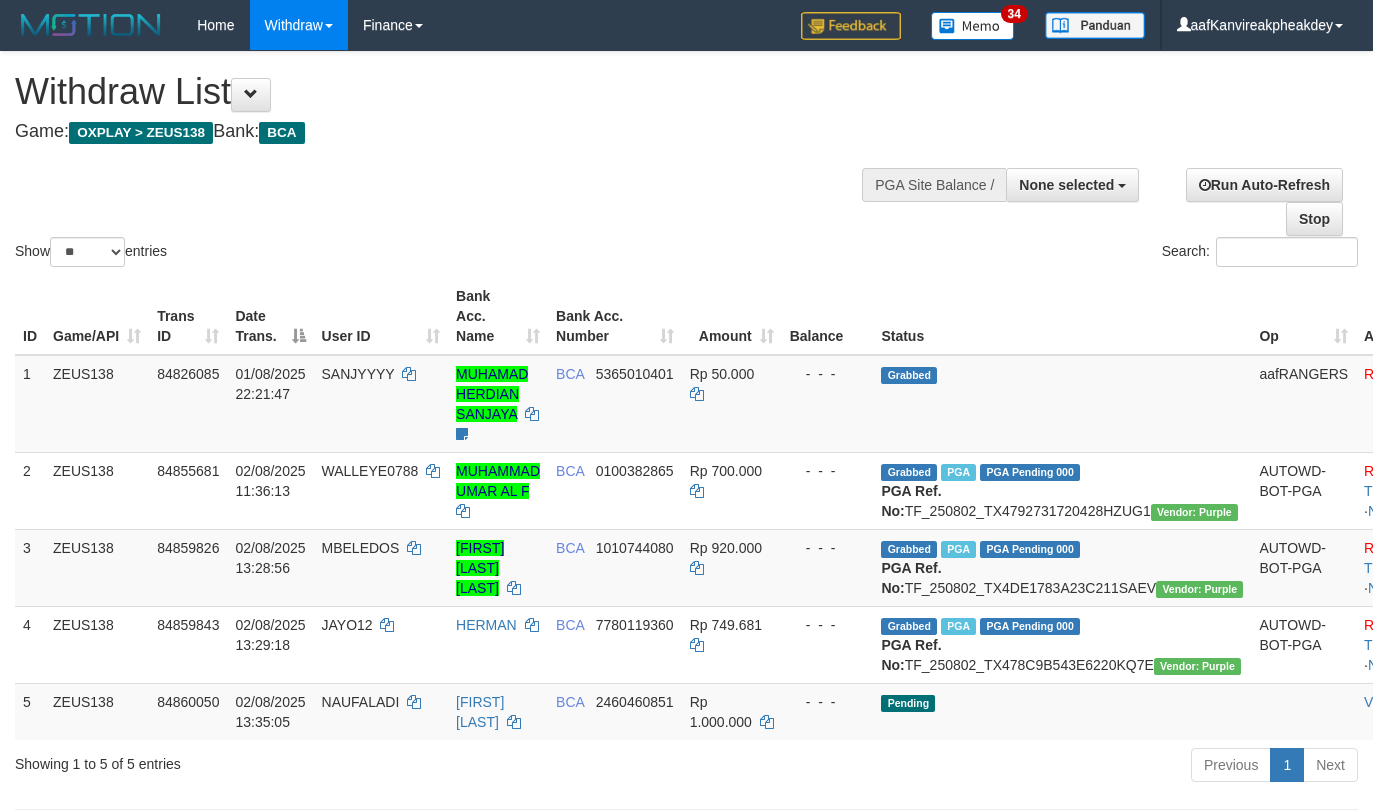 select 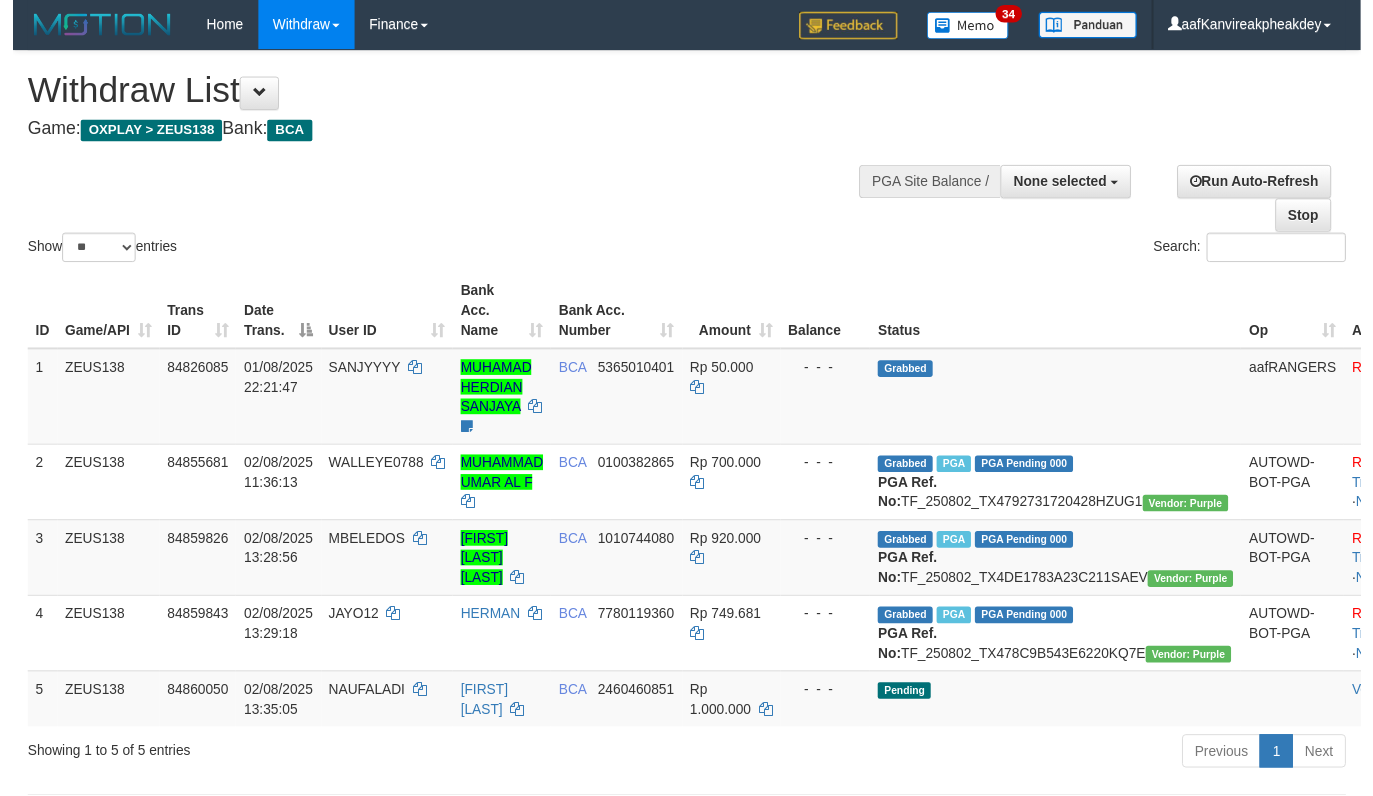 scroll, scrollTop: 173, scrollLeft: 0, axis: vertical 